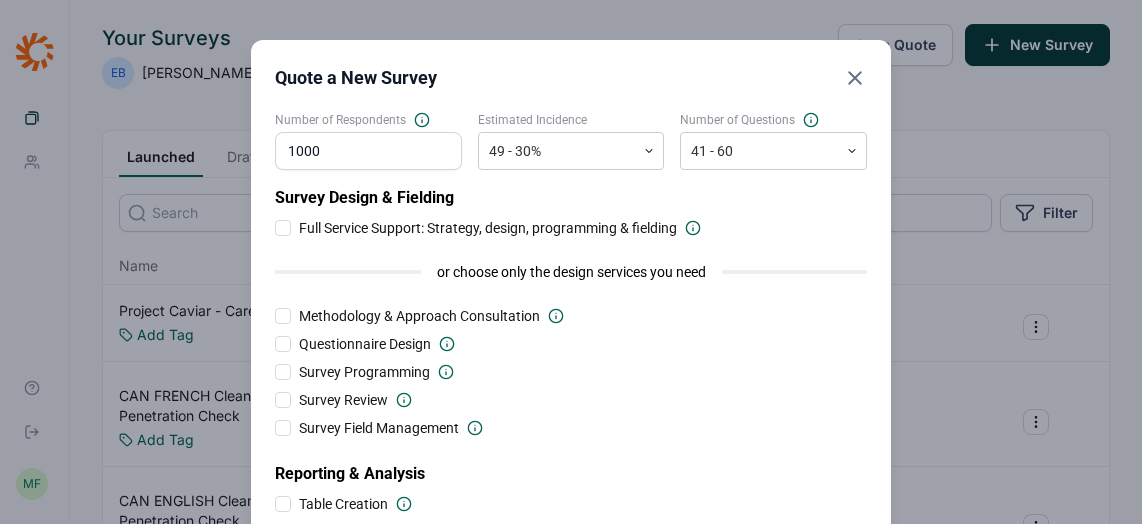 scroll, scrollTop: 0, scrollLeft: 0, axis: both 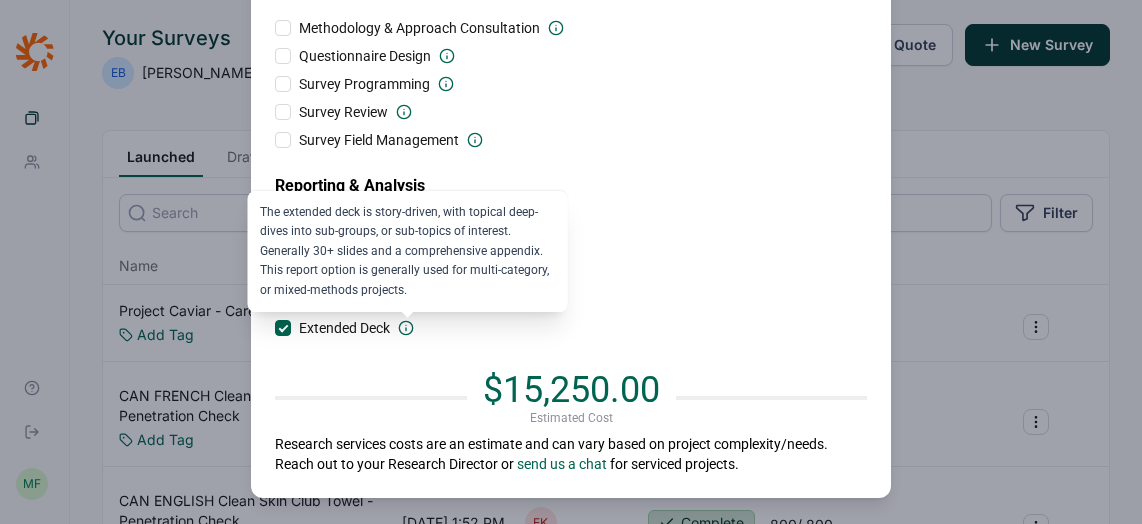 click 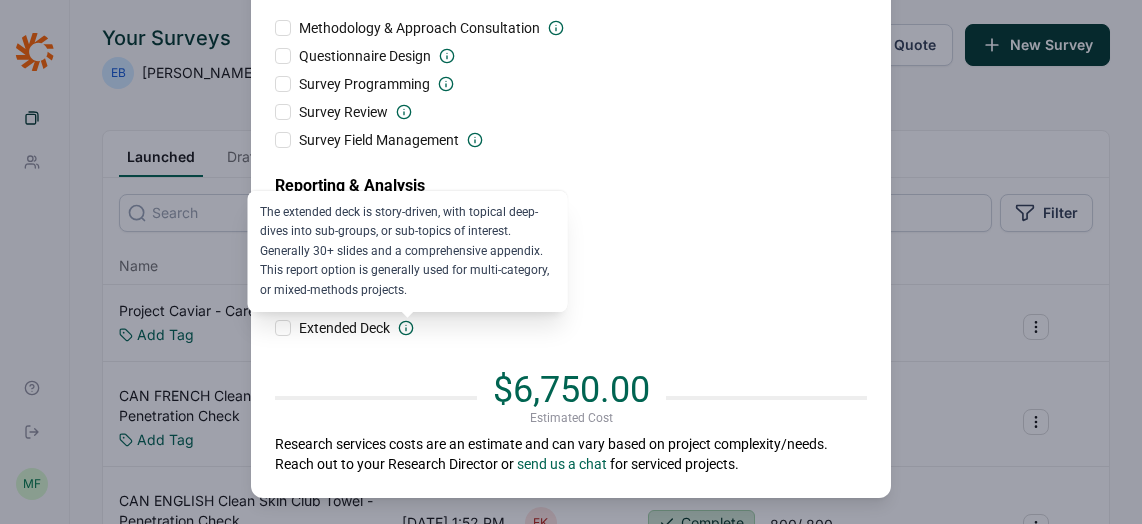 click 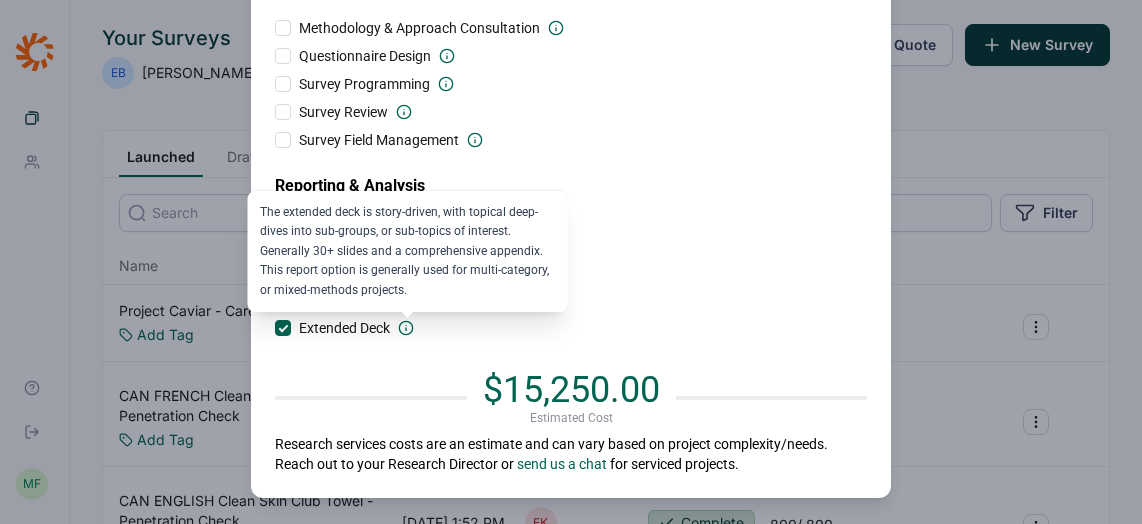 click 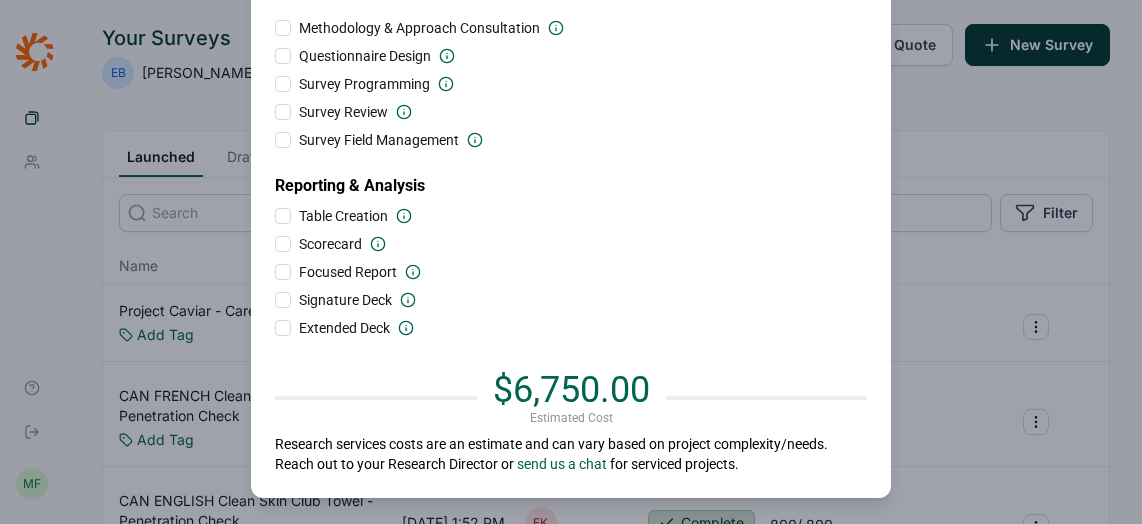 click 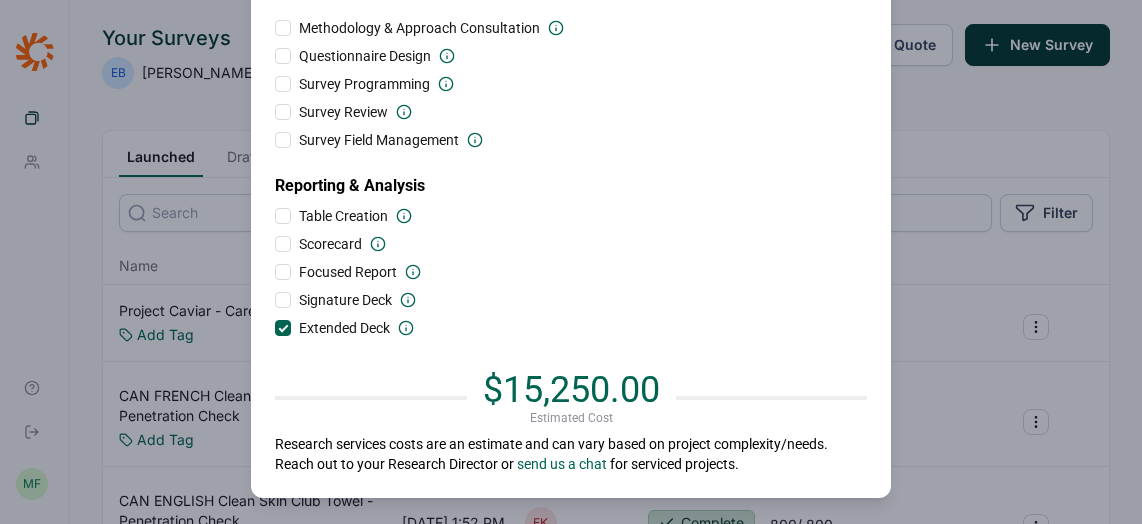 click 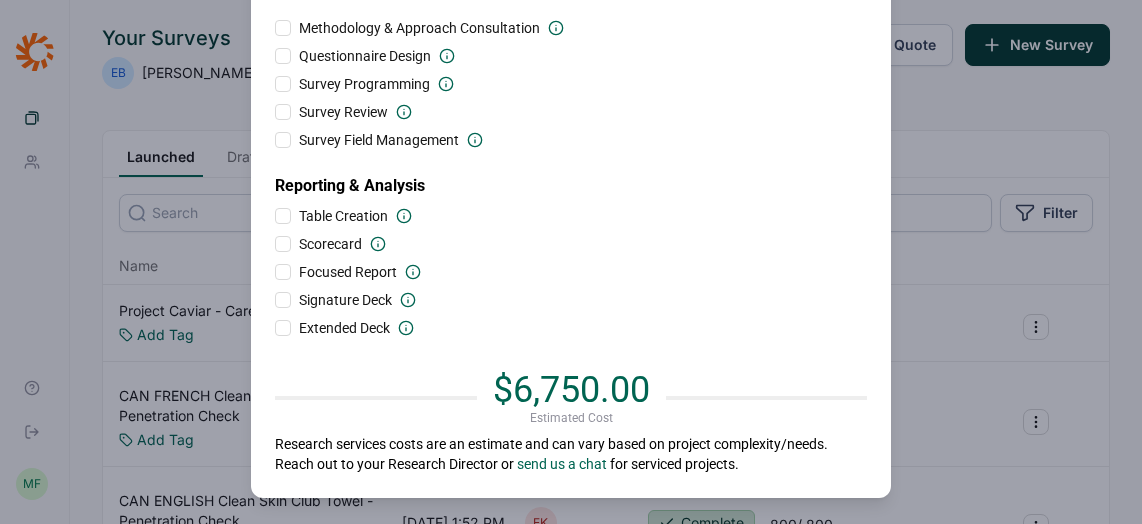 click on "Quote a New Survey Number of Respondents 1000 Estimated Incidence 49 - 30% Number of Questions 41 - 60 Survey Design & Fielding Full Service Support: Strategy, design, programming & fielding or choose only the design services you need Methodology & Approach Consultation Questionnaire Design Survey Programming Survey Review Survey Field Management Reporting & Analysis Table Creation Scorecard Focused Report Signature Deck Extended Deck $6,750.00 Estimated Cost Research services costs are an estimate and can vary based on project complexity/needs. Reach out to your Research Director or   send us a chat   for serviced projects." at bounding box center [571, 125] 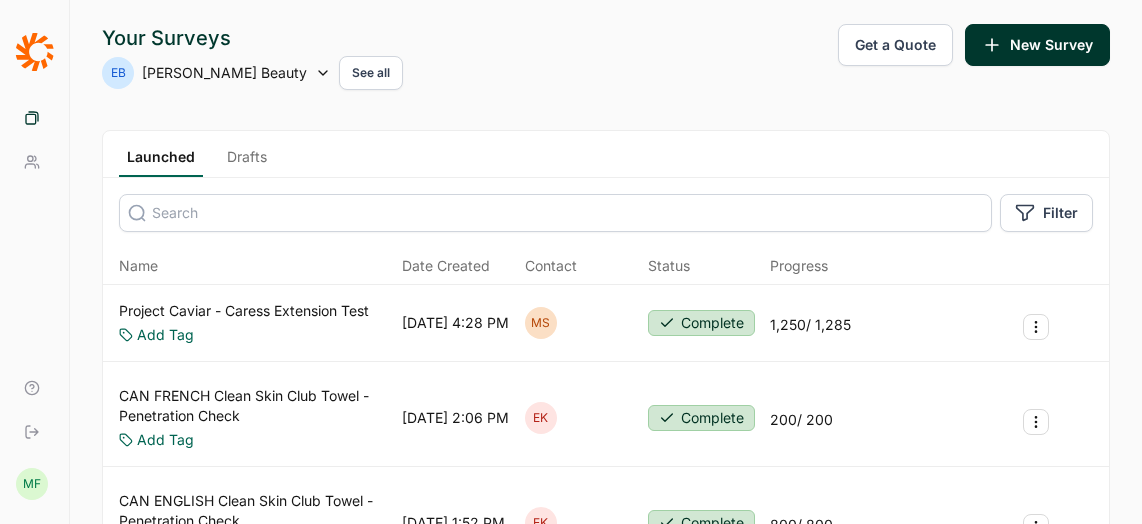 click on "Get a Quote" at bounding box center [895, 45] 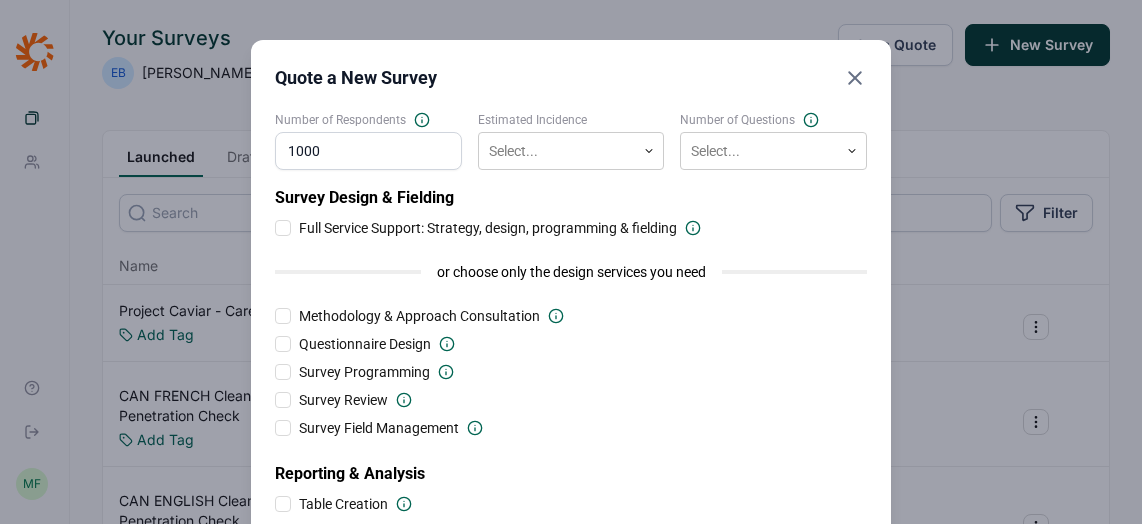 type on "1000" 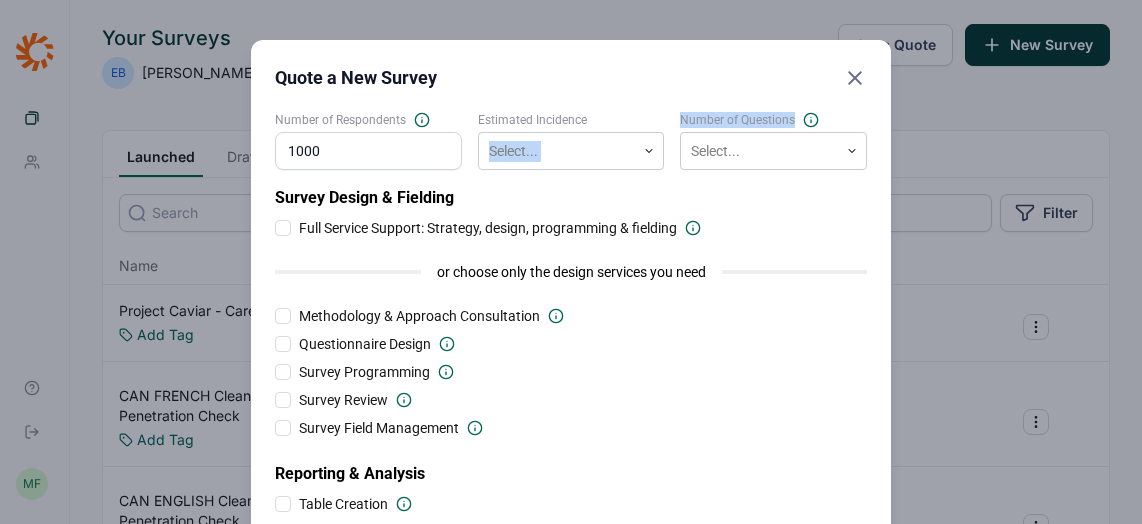 drag, startPoint x: 940, startPoint y: 127, endPoint x: 639, endPoint y: 127, distance: 301 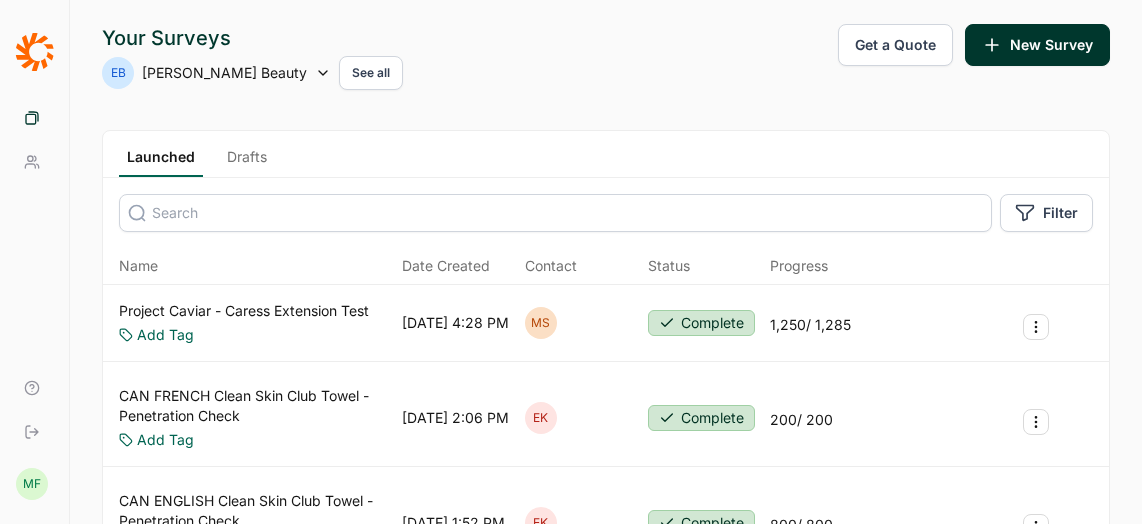 click on "Get a Quote" at bounding box center [895, 45] 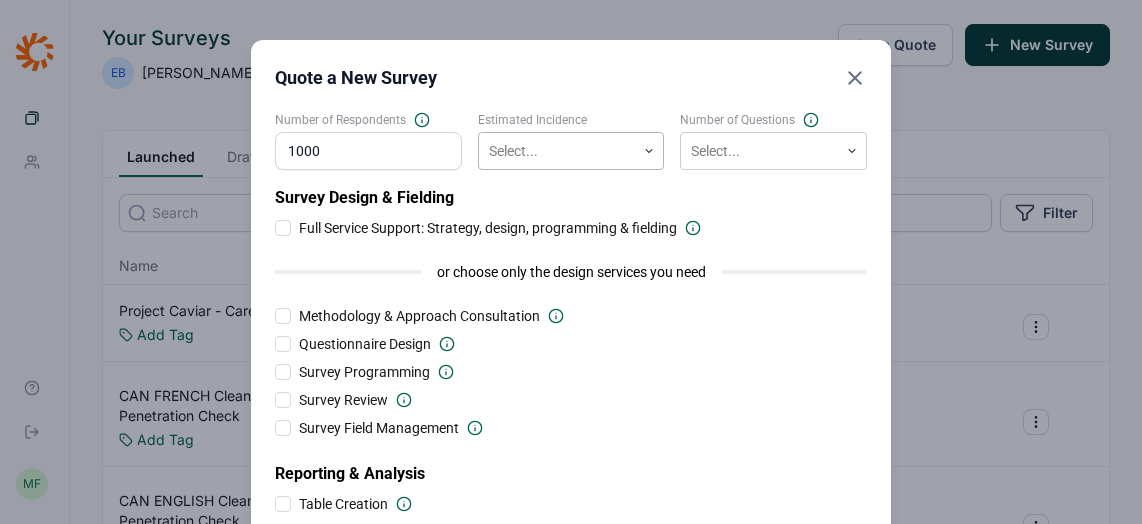 type on "1000" 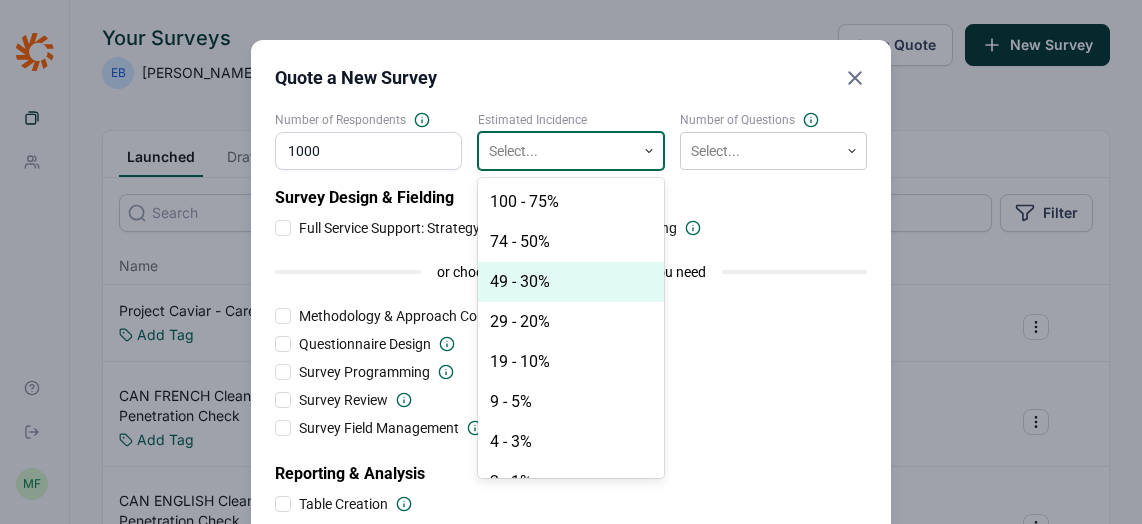 click on "49 - 30%" at bounding box center [571, 282] 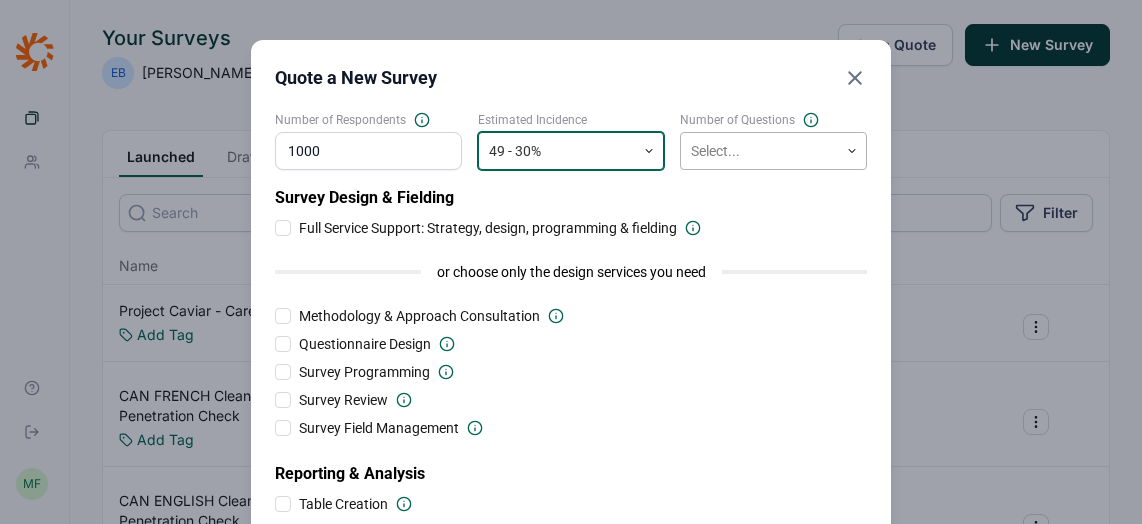 click 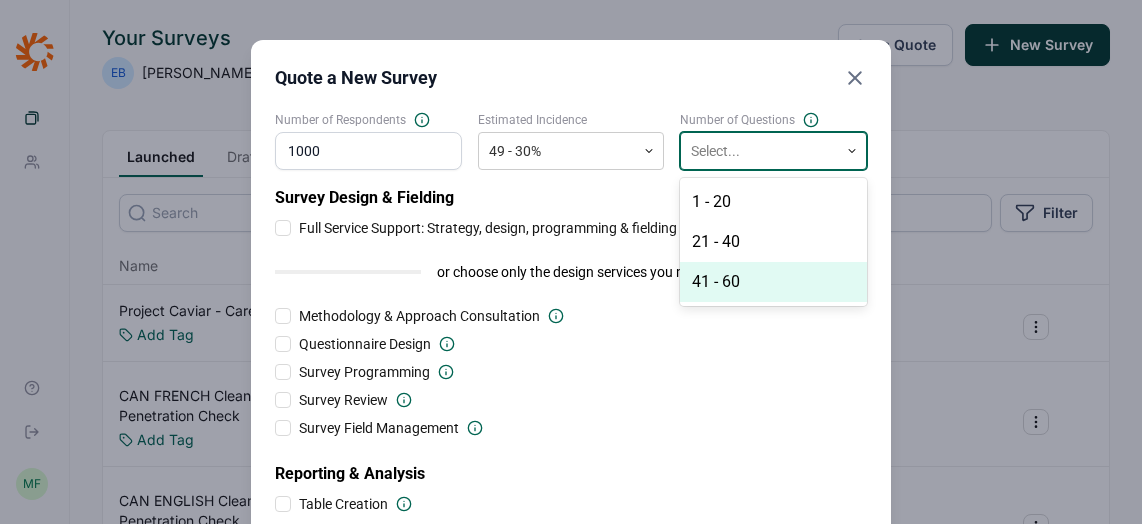click on "41 - 60" at bounding box center (773, 282) 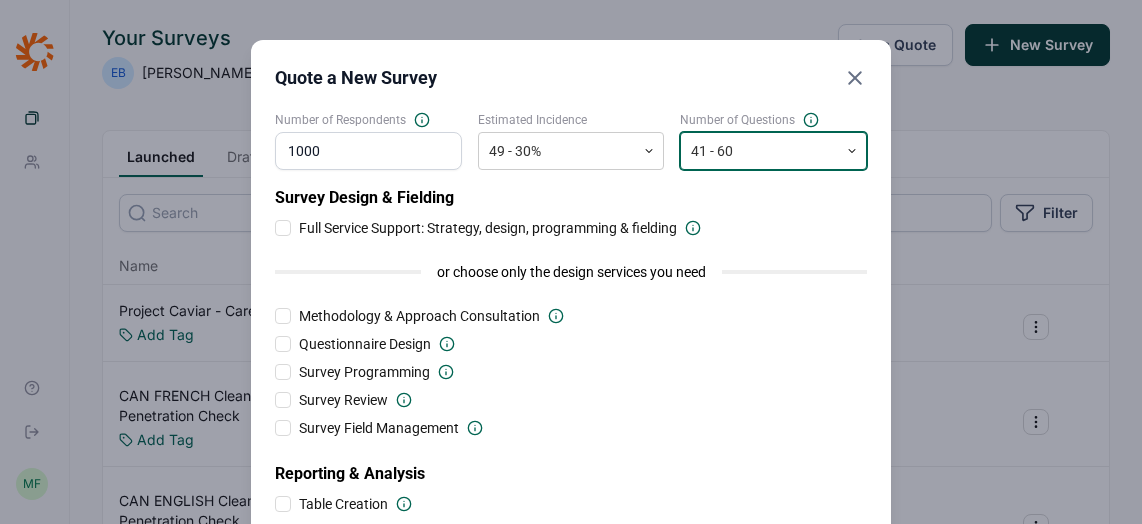 click at bounding box center [283, 228] 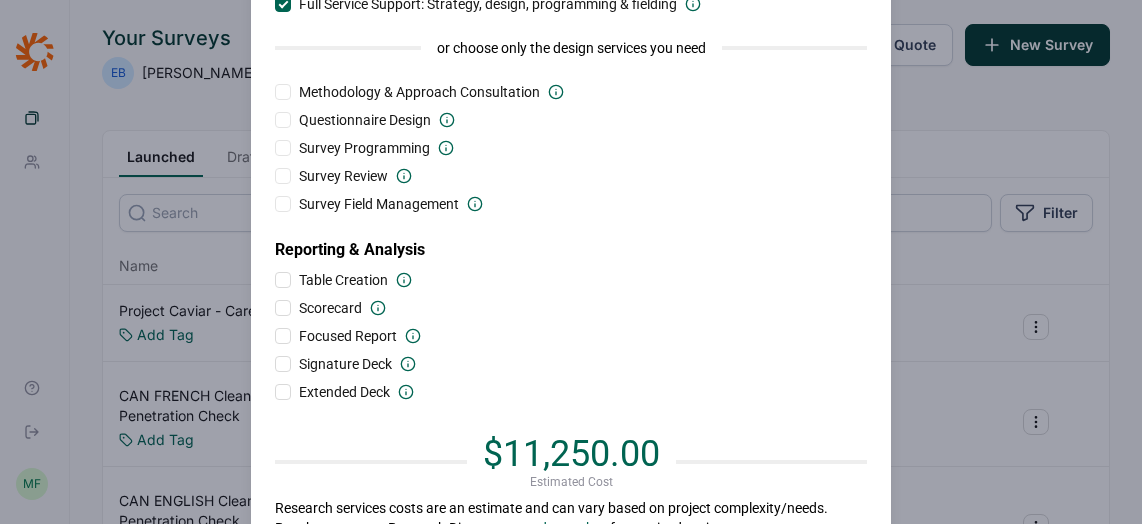 scroll, scrollTop: 258, scrollLeft: 0, axis: vertical 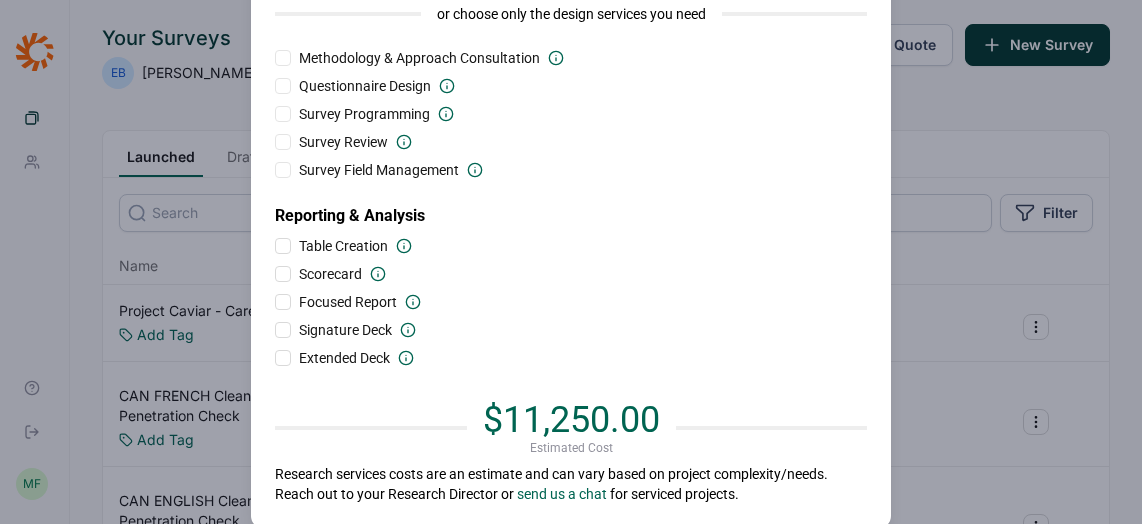click at bounding box center (283, 358) 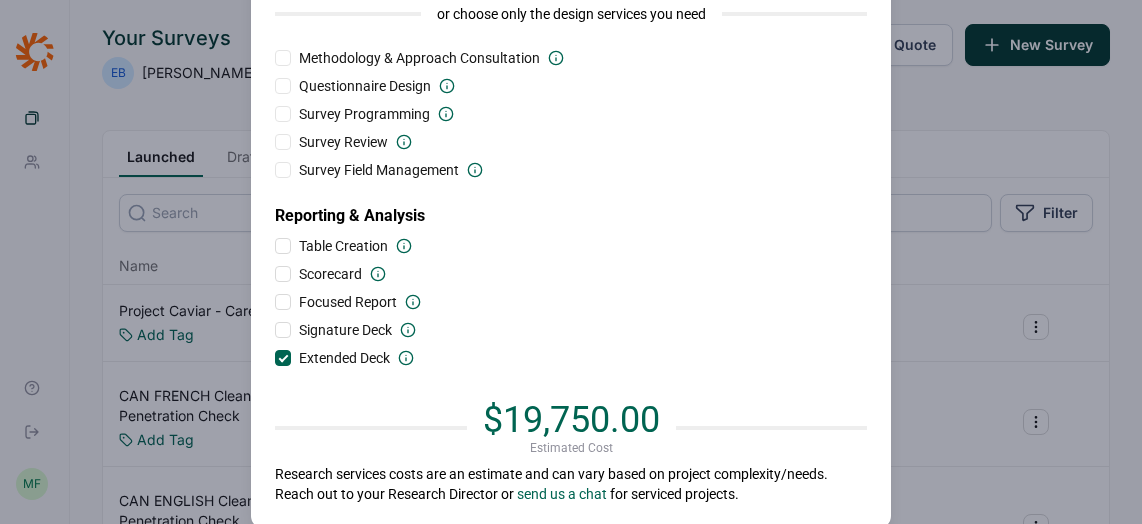 click at bounding box center [284, 358] 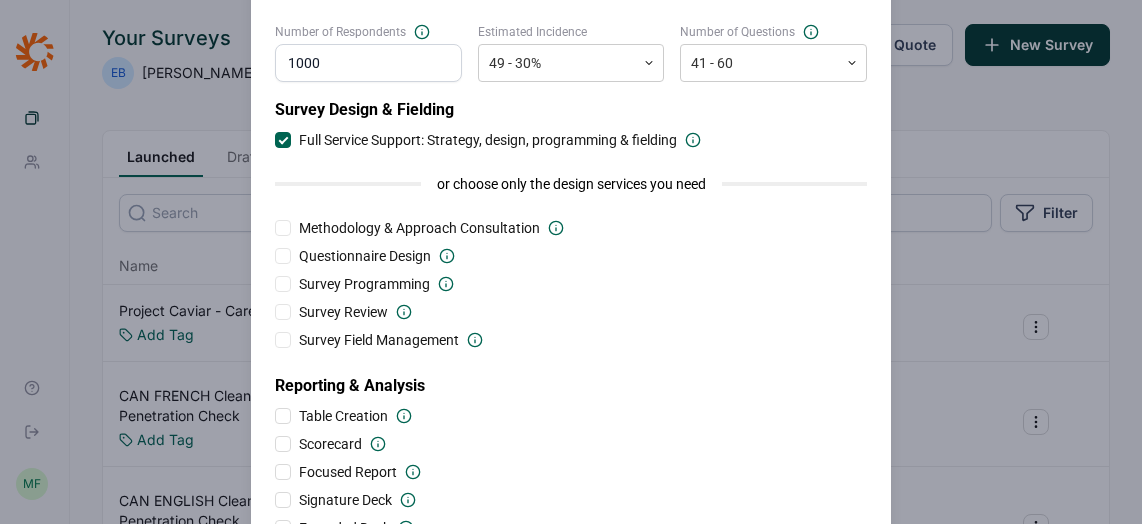 scroll, scrollTop: 53, scrollLeft: 0, axis: vertical 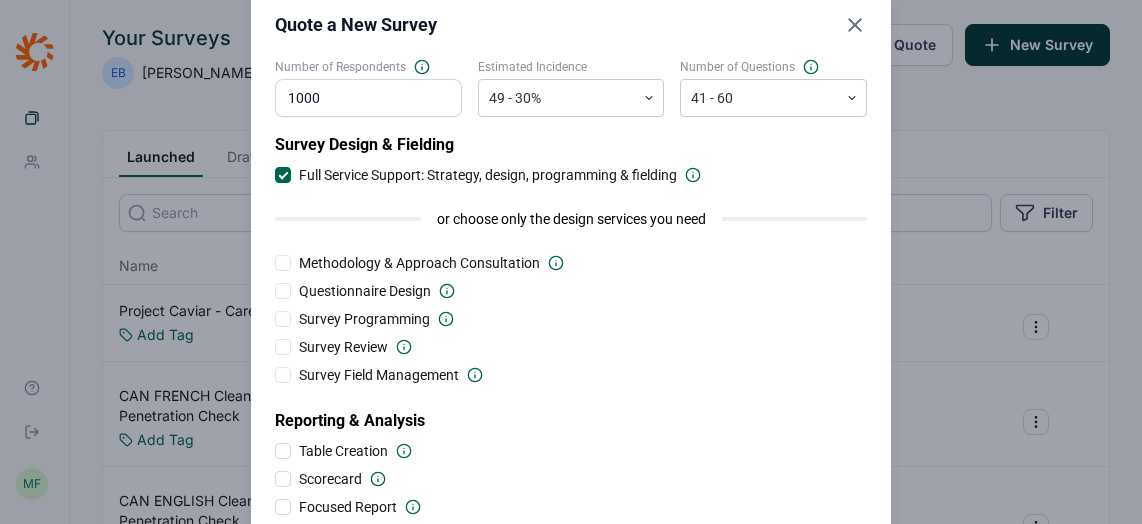 click at bounding box center (284, 175) 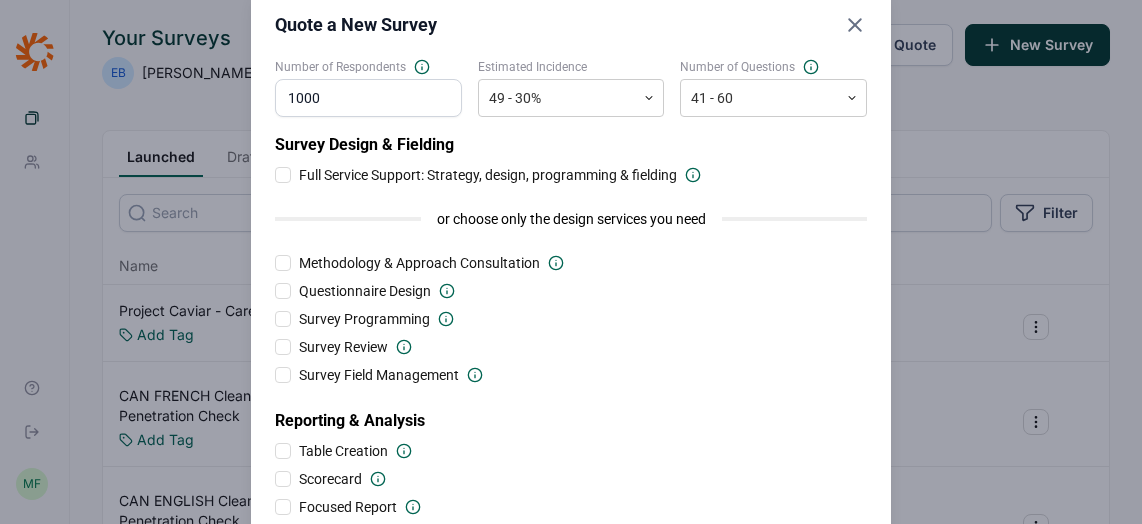 scroll, scrollTop: 302, scrollLeft: 0, axis: vertical 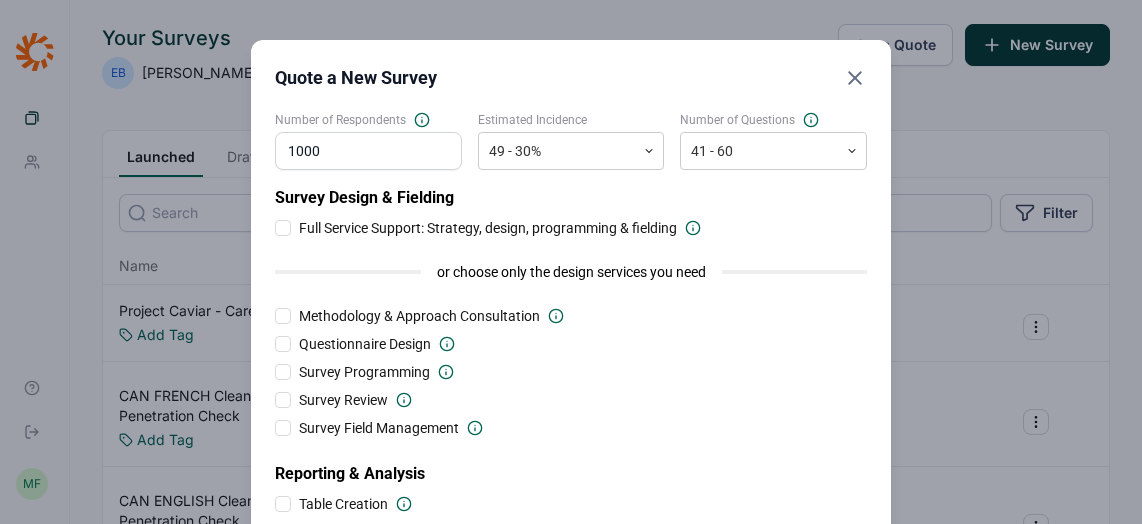 click at bounding box center (283, 228) 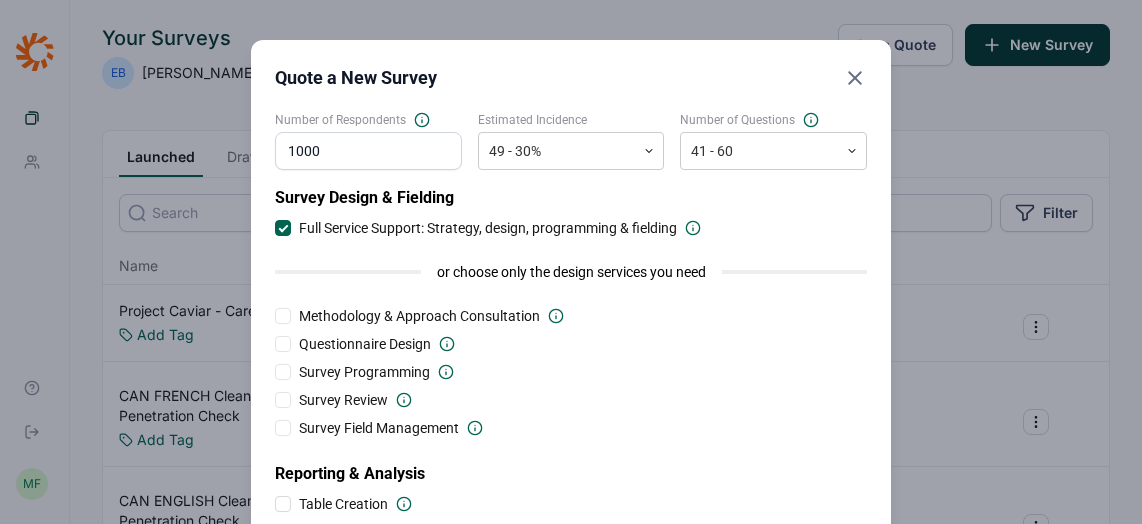 scroll, scrollTop: 302, scrollLeft: 0, axis: vertical 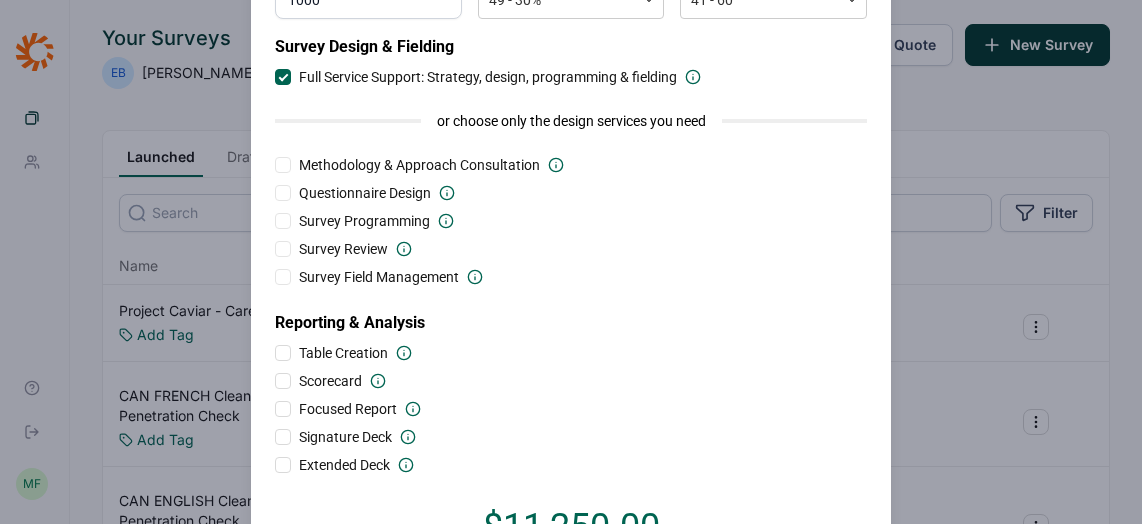 click at bounding box center (283, 77) 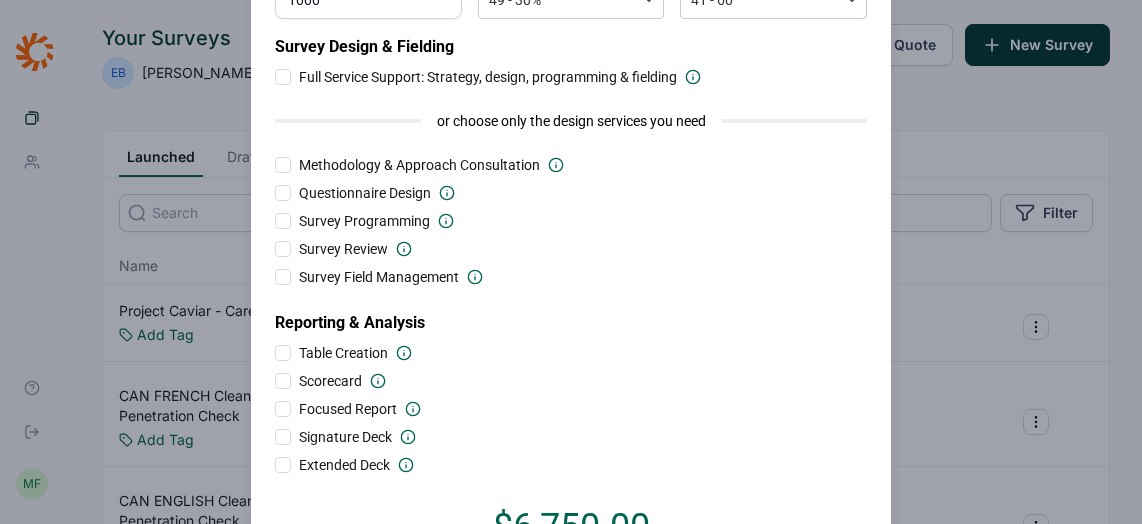 click at bounding box center [283, 165] 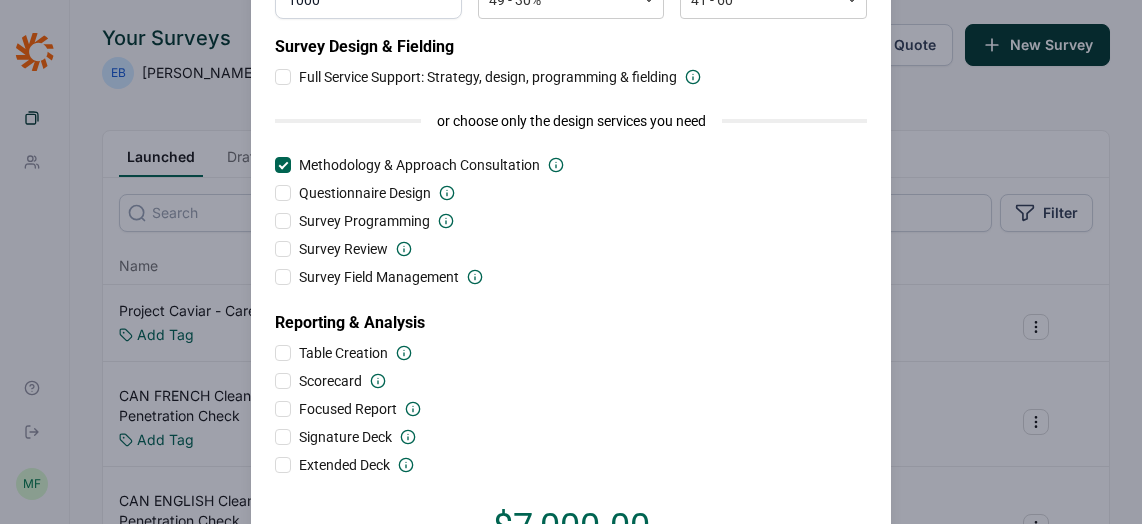 click at bounding box center [283, 193] 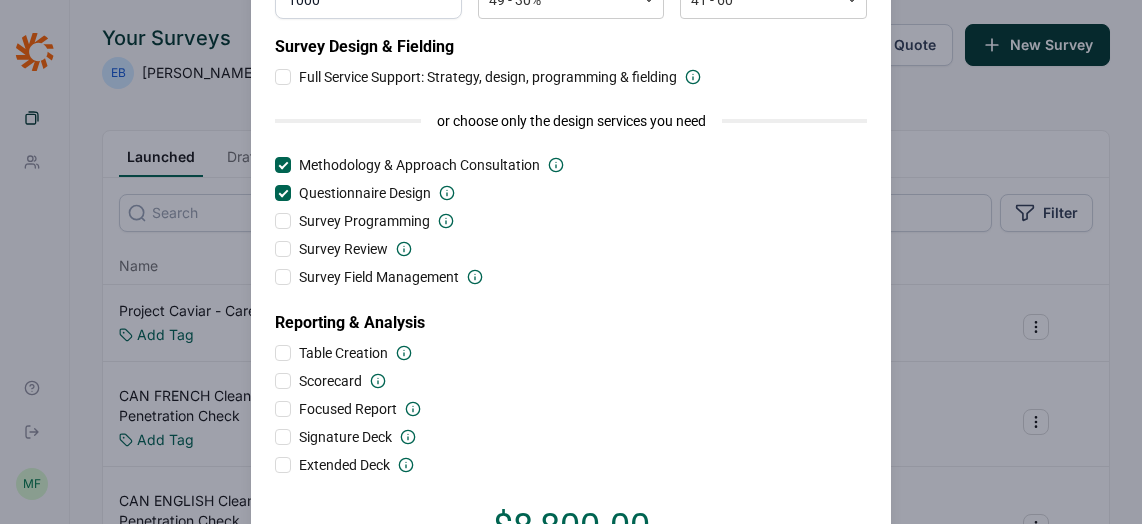 click at bounding box center [283, 221] 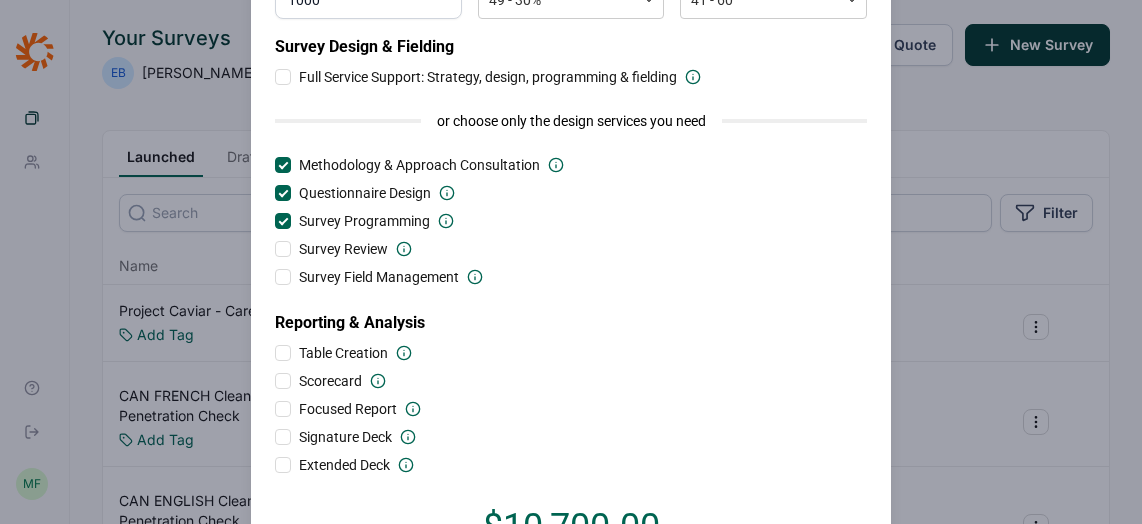 click at bounding box center [283, 249] 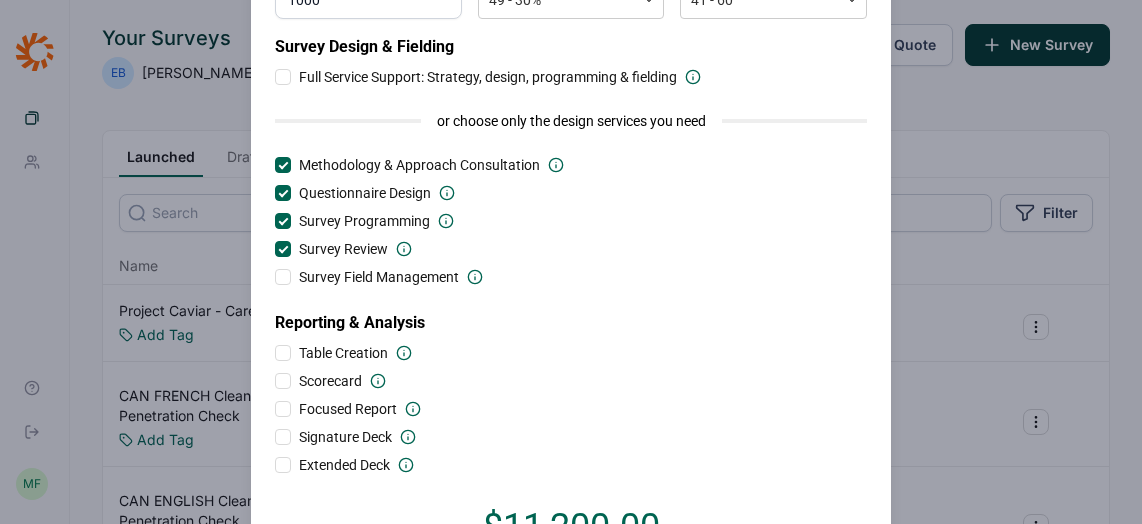 click at bounding box center (283, 277) 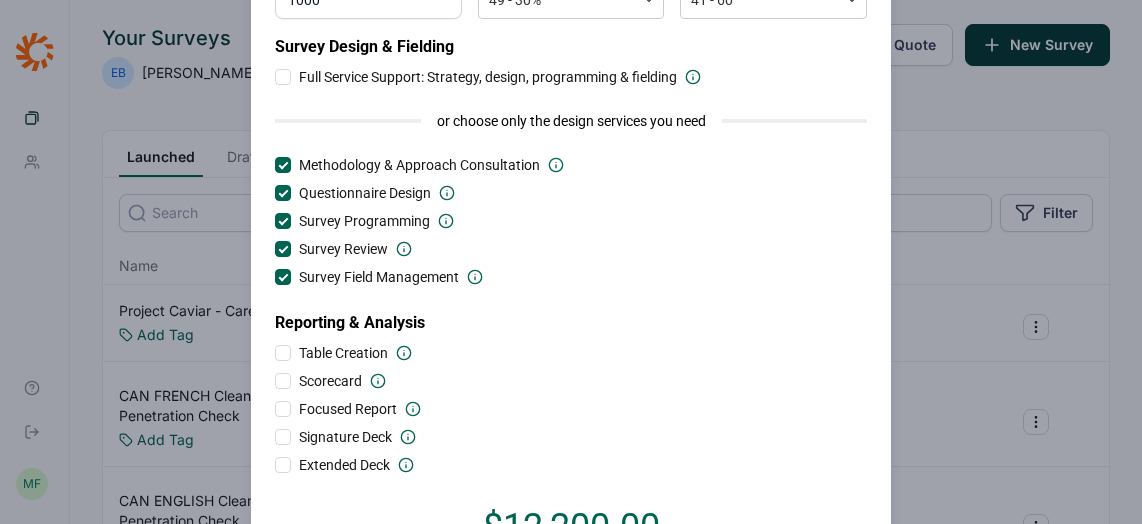 scroll, scrollTop: 302, scrollLeft: 0, axis: vertical 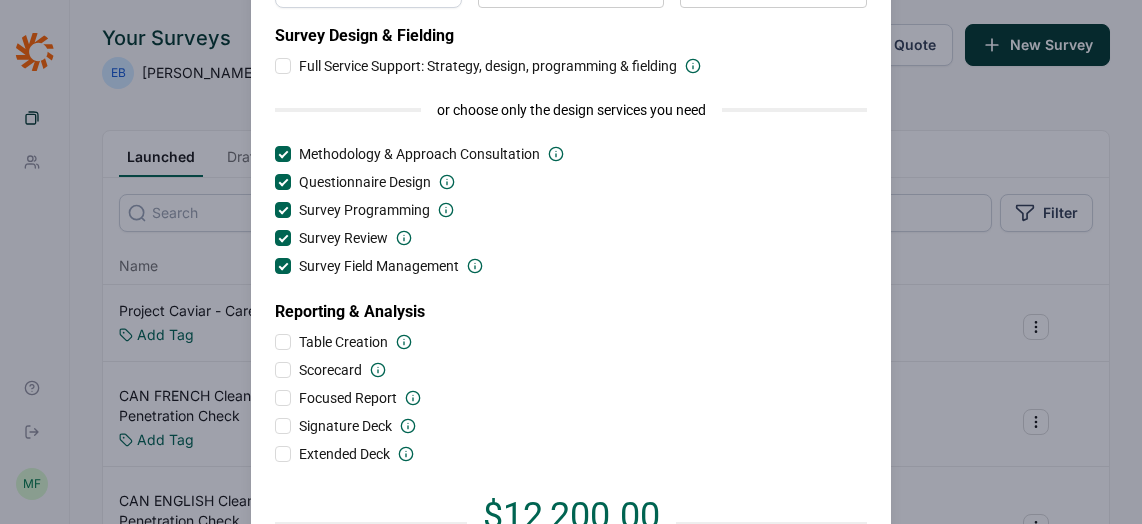 click at bounding box center (283, 154) 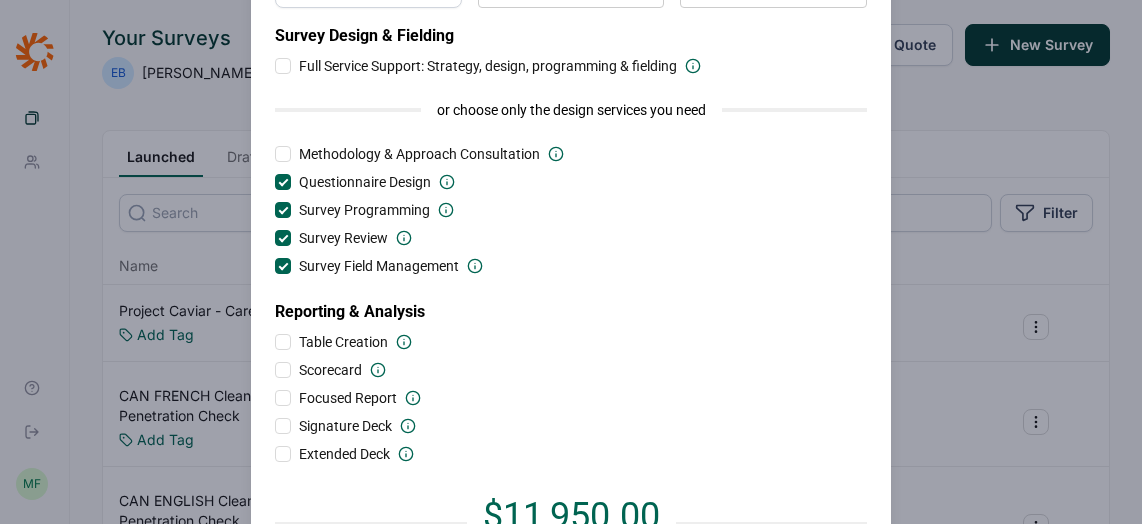 click at bounding box center (283, 182) 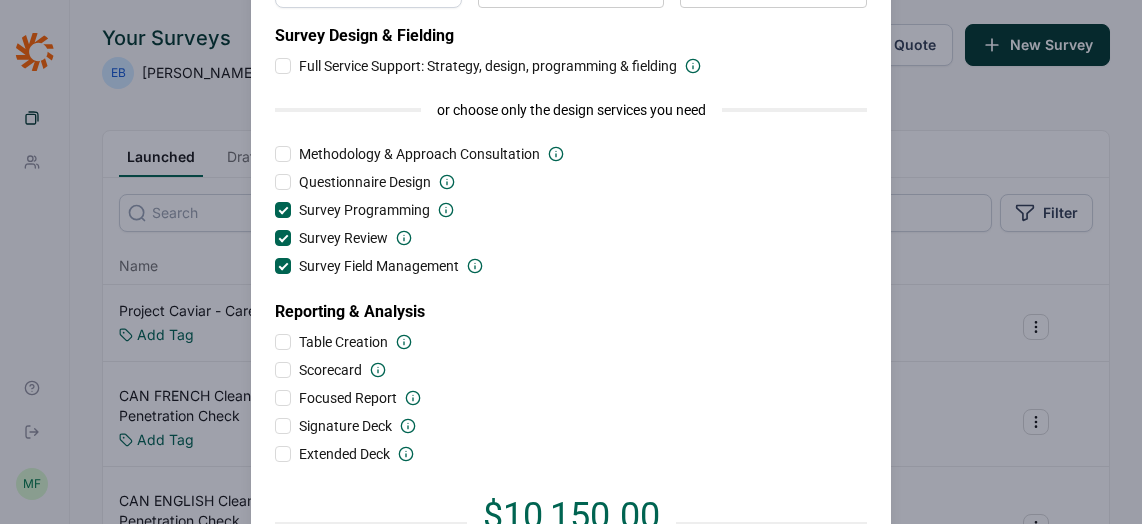 click at bounding box center [283, 210] 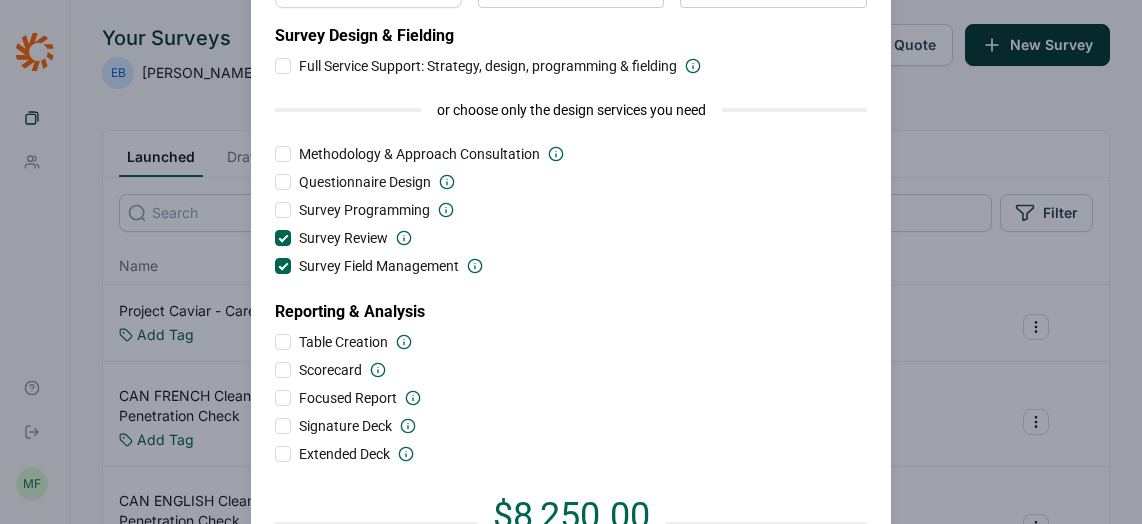 click at bounding box center [284, 238] 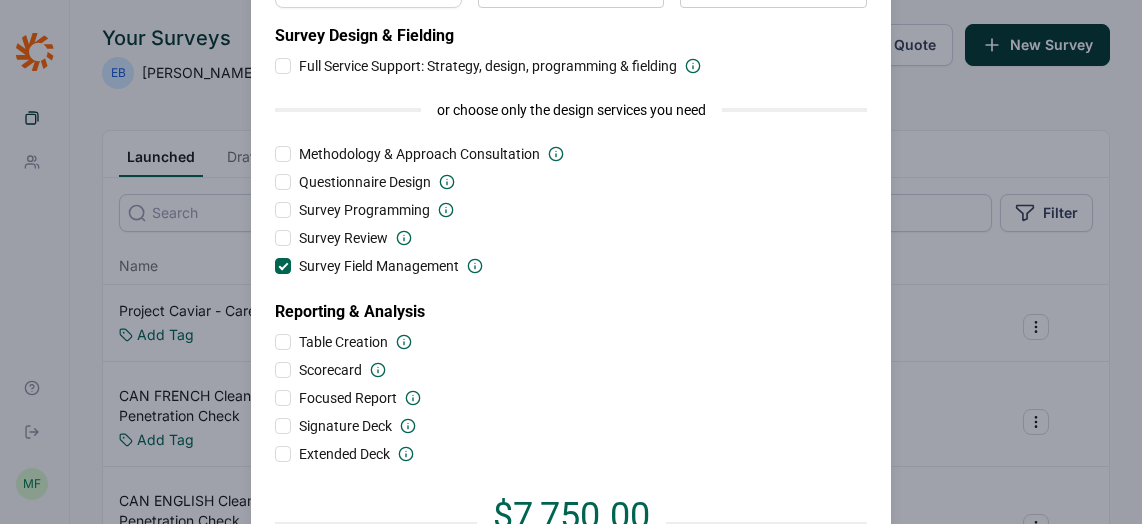 click at bounding box center [283, 266] 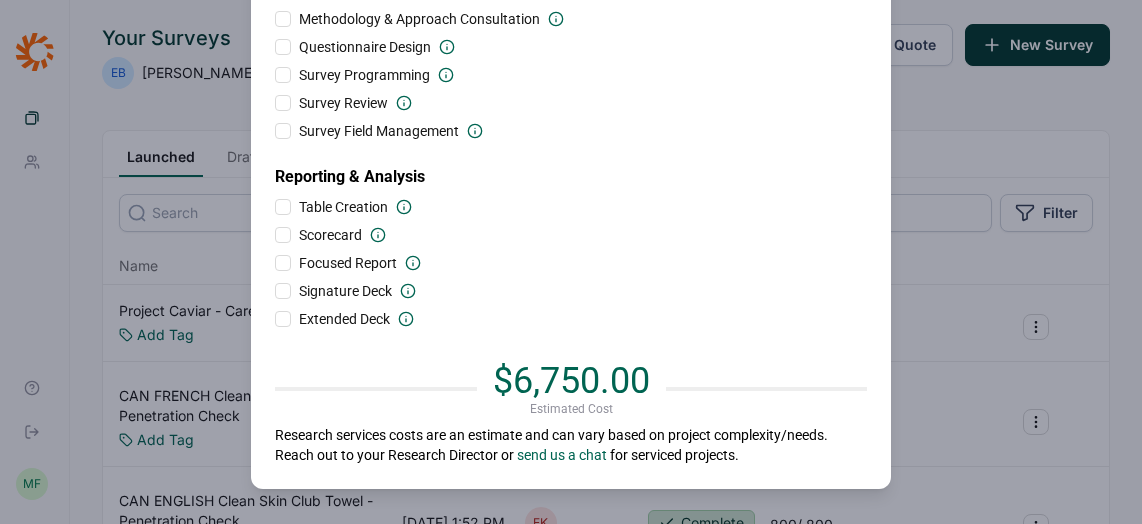 scroll, scrollTop: 302, scrollLeft: 0, axis: vertical 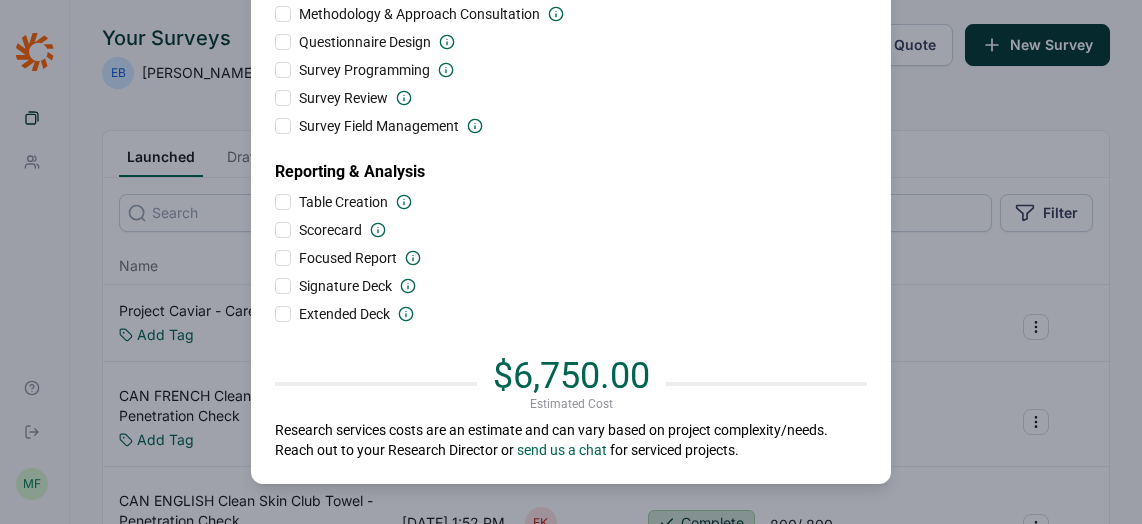 click at bounding box center [283, 314] 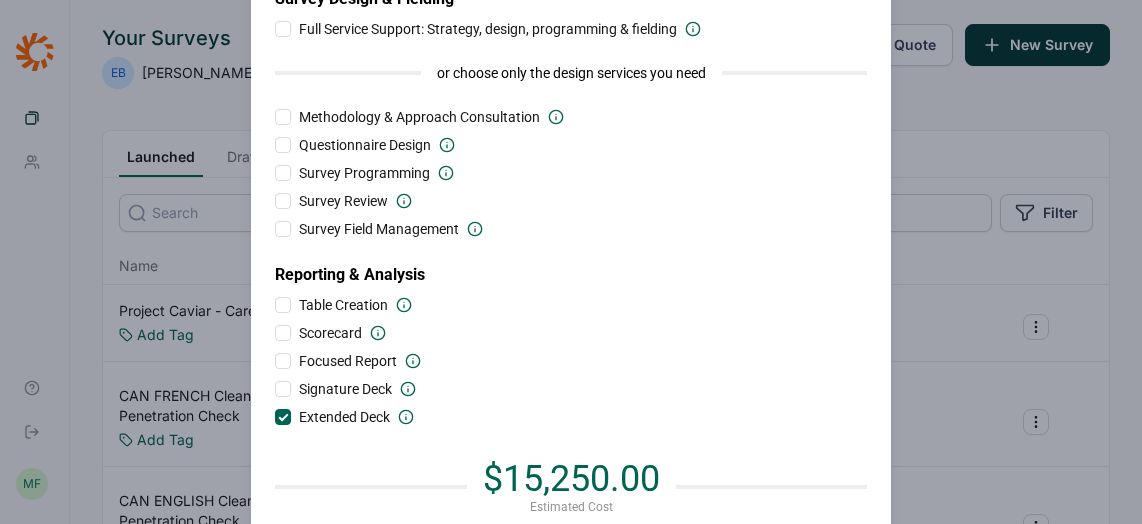 scroll, scrollTop: 201, scrollLeft: 0, axis: vertical 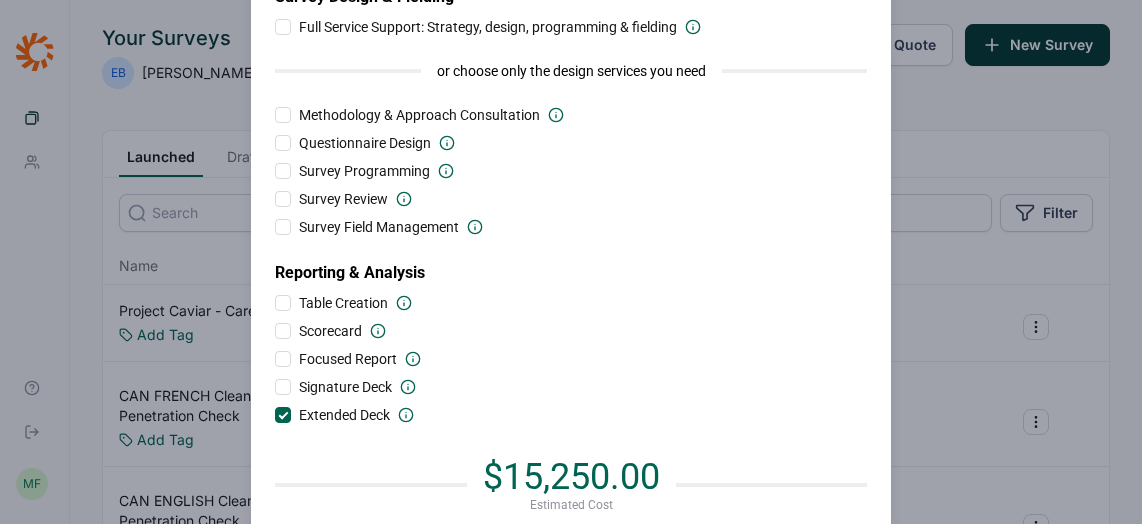 click at bounding box center [283, 415] 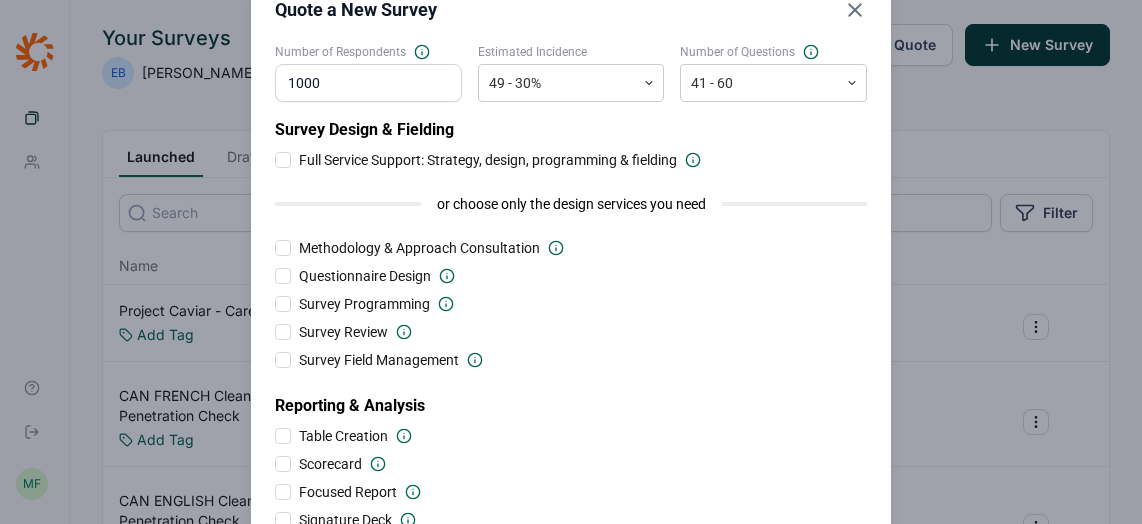 scroll, scrollTop: 55, scrollLeft: 0, axis: vertical 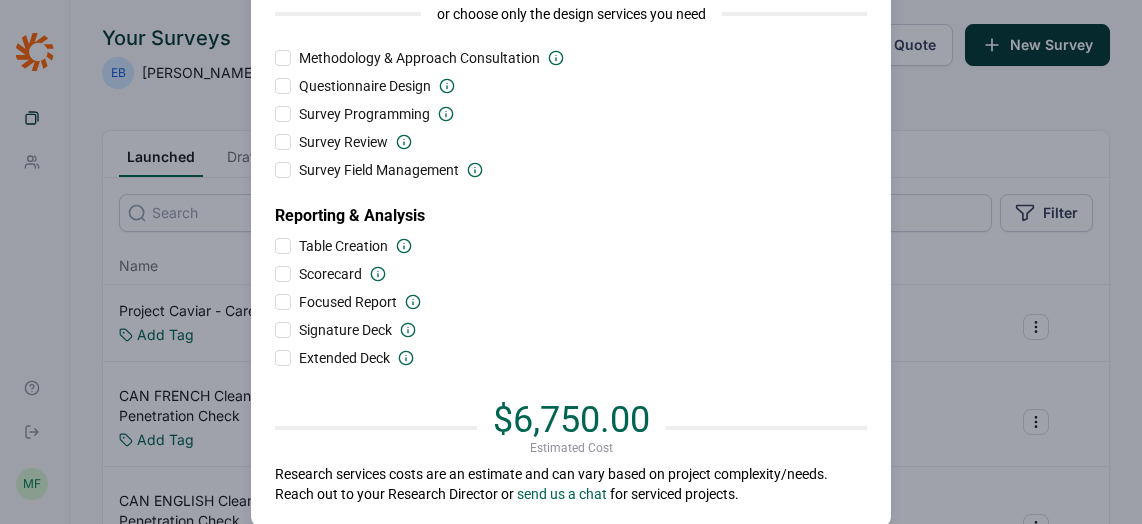 click at bounding box center (283, 86) 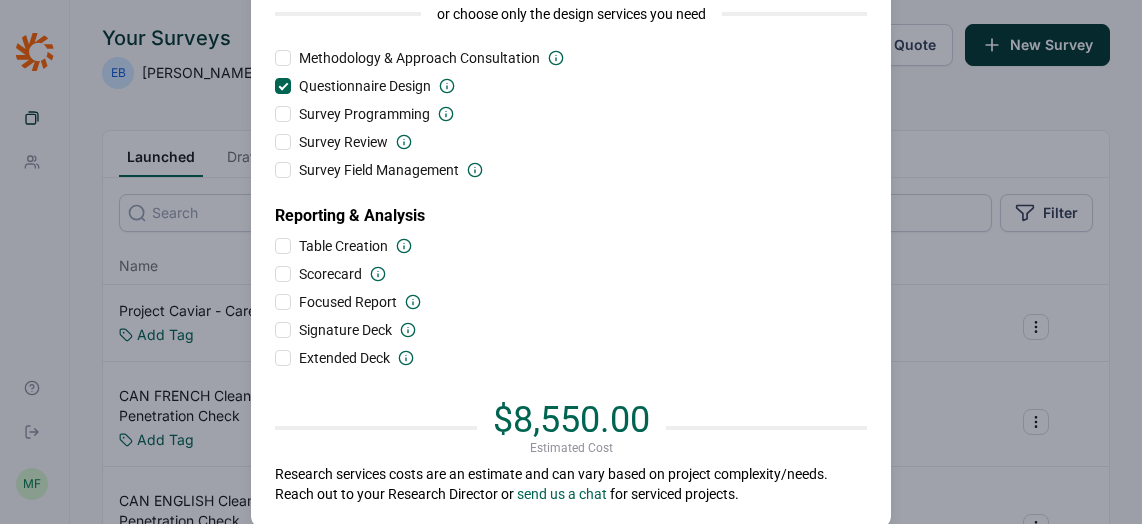 click at bounding box center [284, 86] 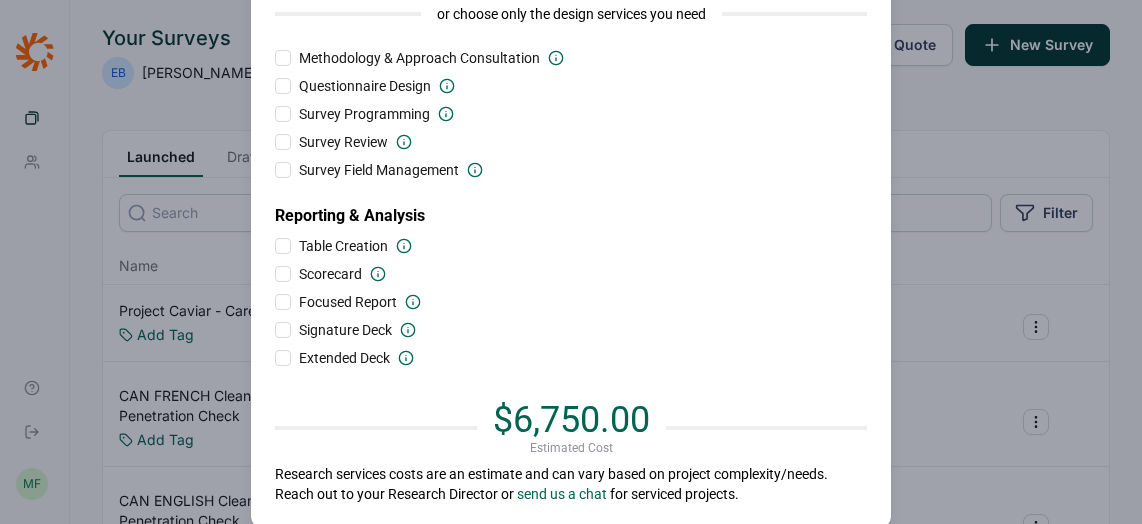 click at bounding box center [283, 86] 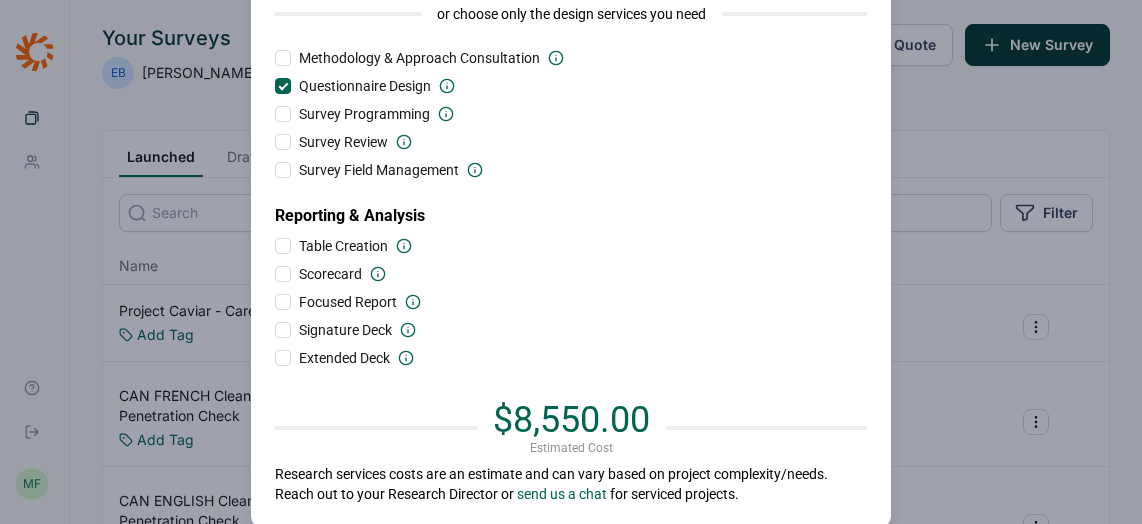 click at bounding box center [284, 86] 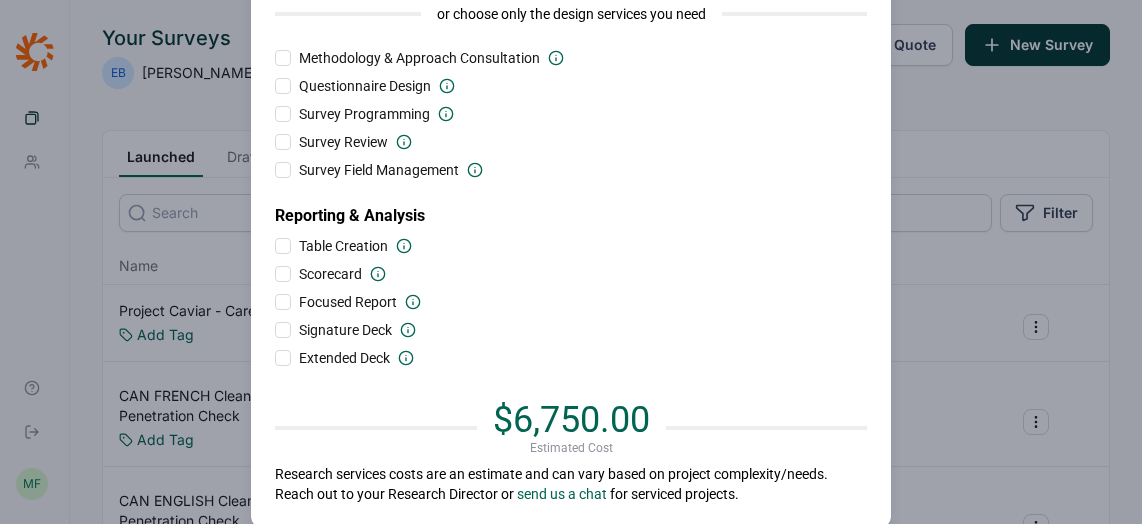 click at bounding box center (283, 170) 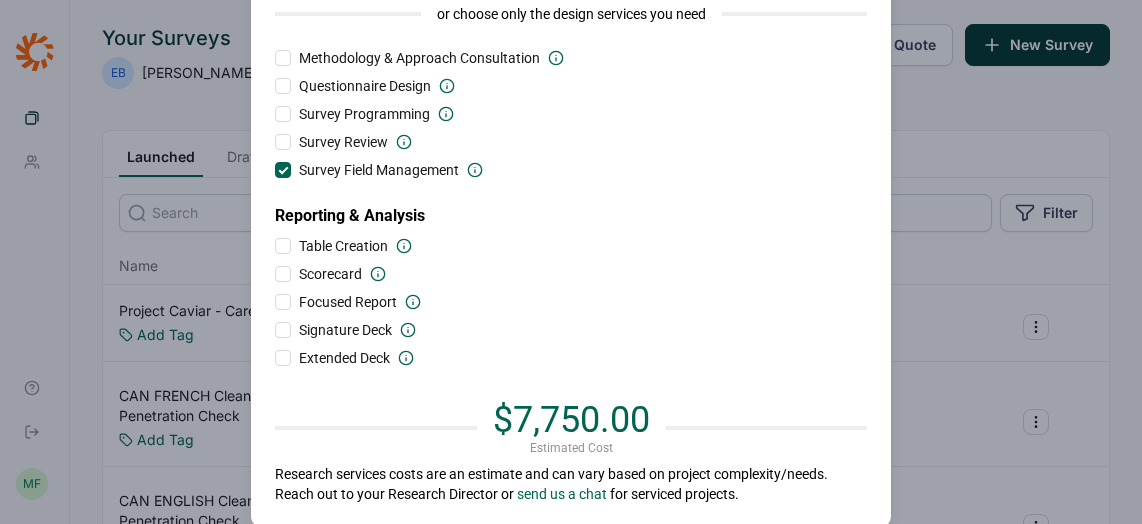 click at bounding box center (284, 170) 